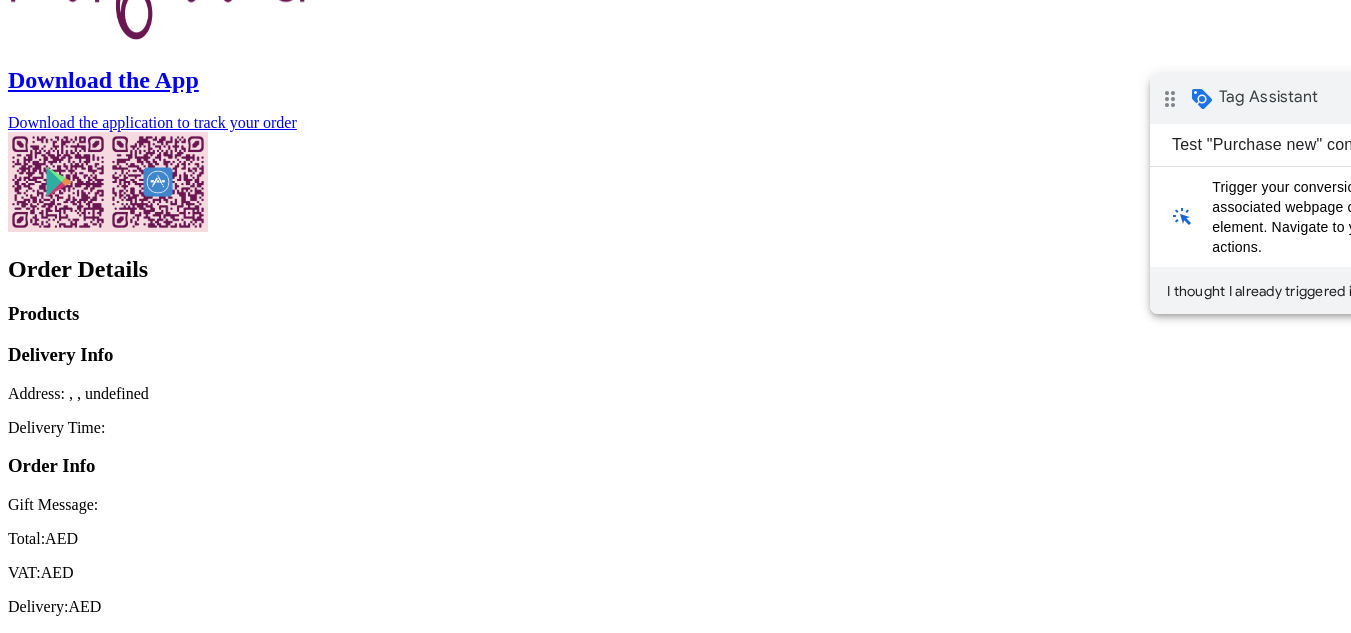 scroll, scrollTop: 0, scrollLeft: 0, axis: both 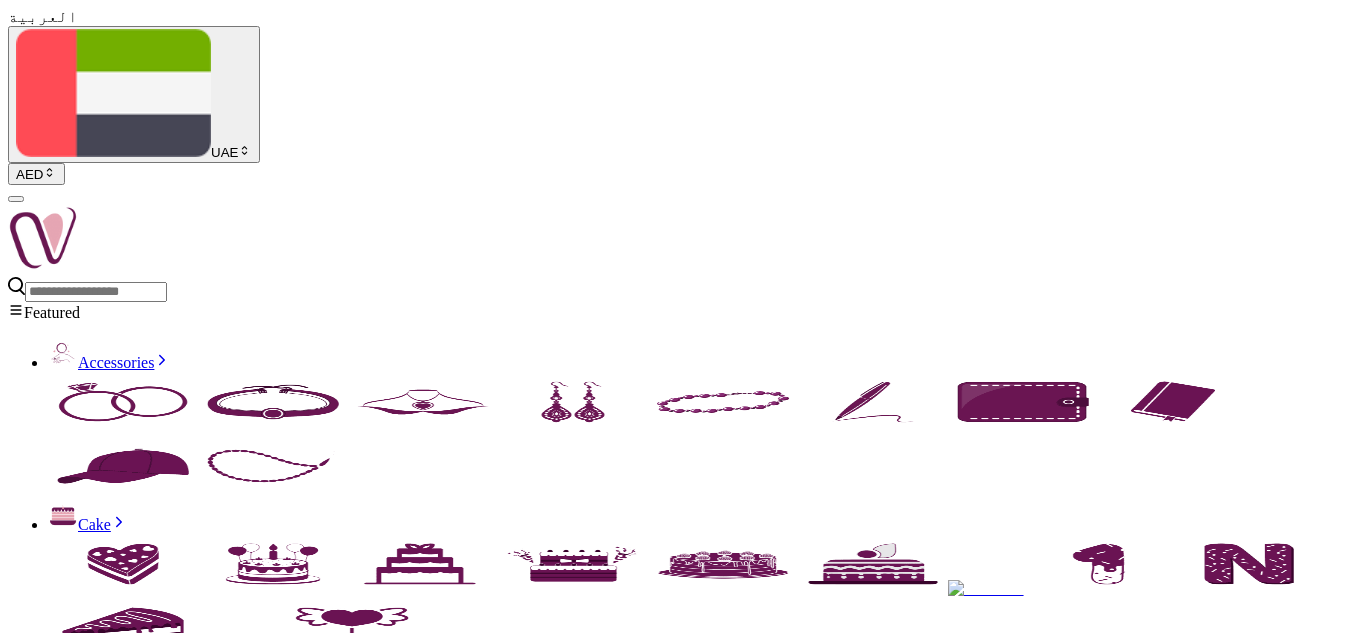 click on "Patchi Box Les Lingots" at bounding box center [675, 4806] 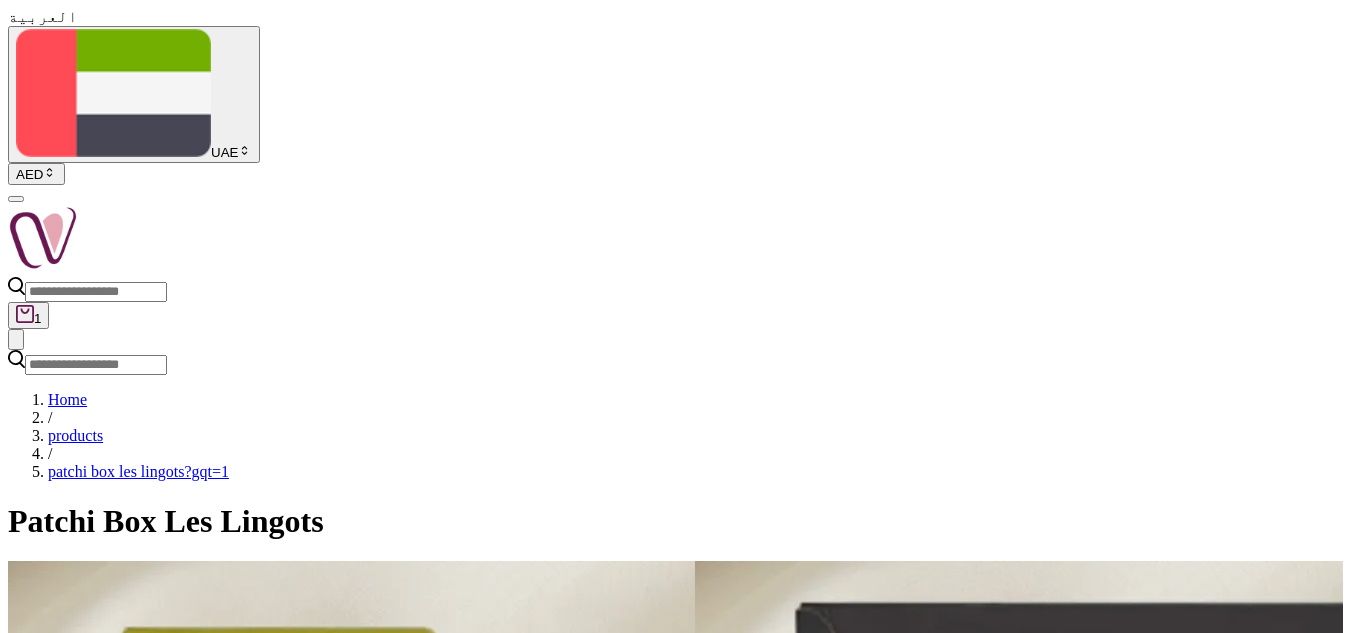 scroll, scrollTop: 0, scrollLeft: 0, axis: both 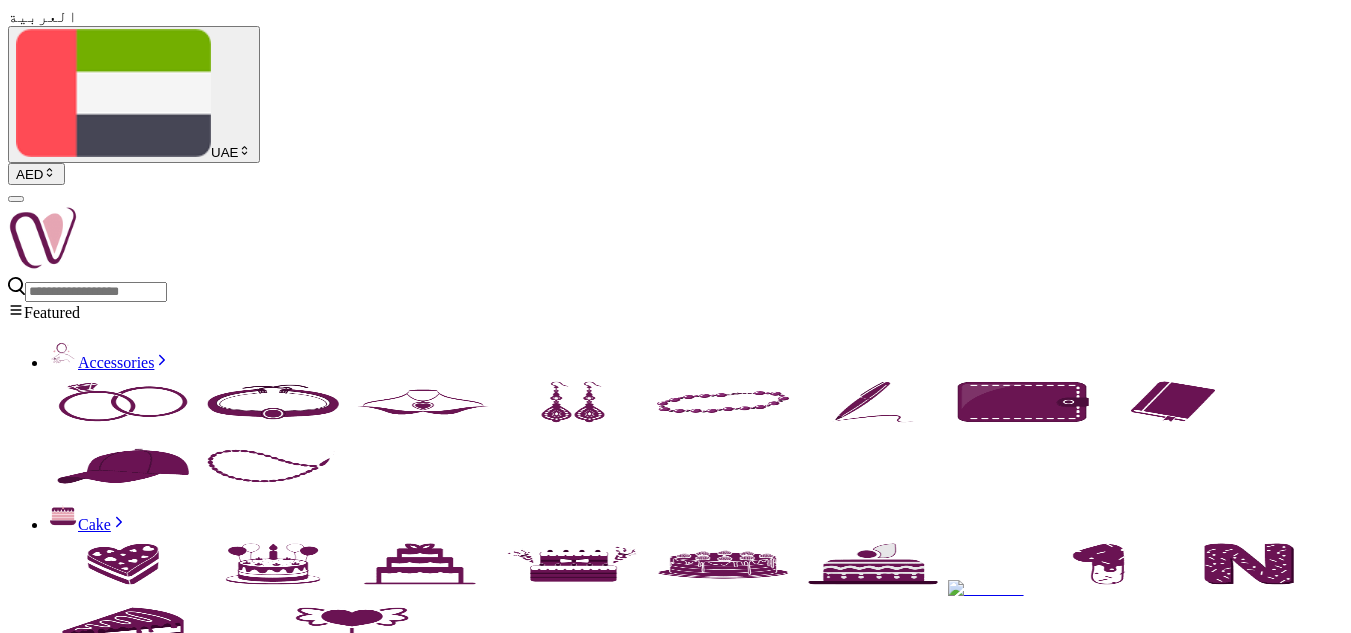 click on "Patchi Box Entre Deux" at bounding box center (675, 4806) 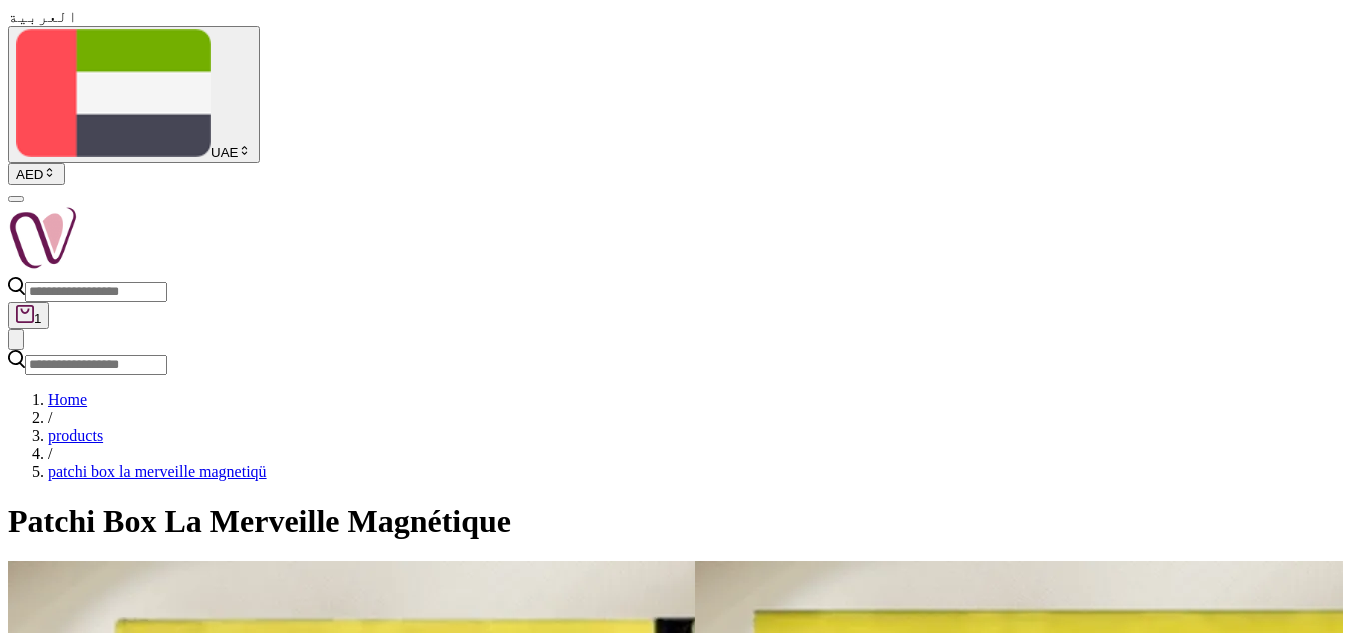 scroll, scrollTop: 0, scrollLeft: 0, axis: both 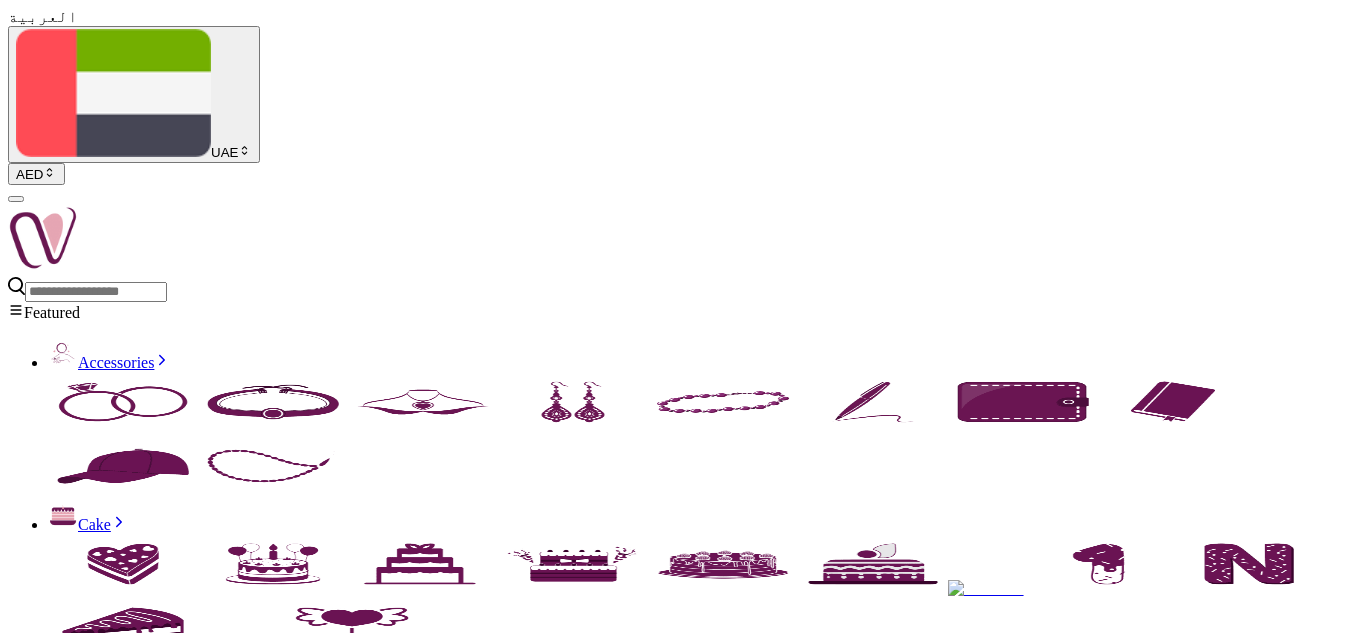 click on "Red rose bouquet with a box of chocolates from Patchi" at bounding box center (675, 4806) 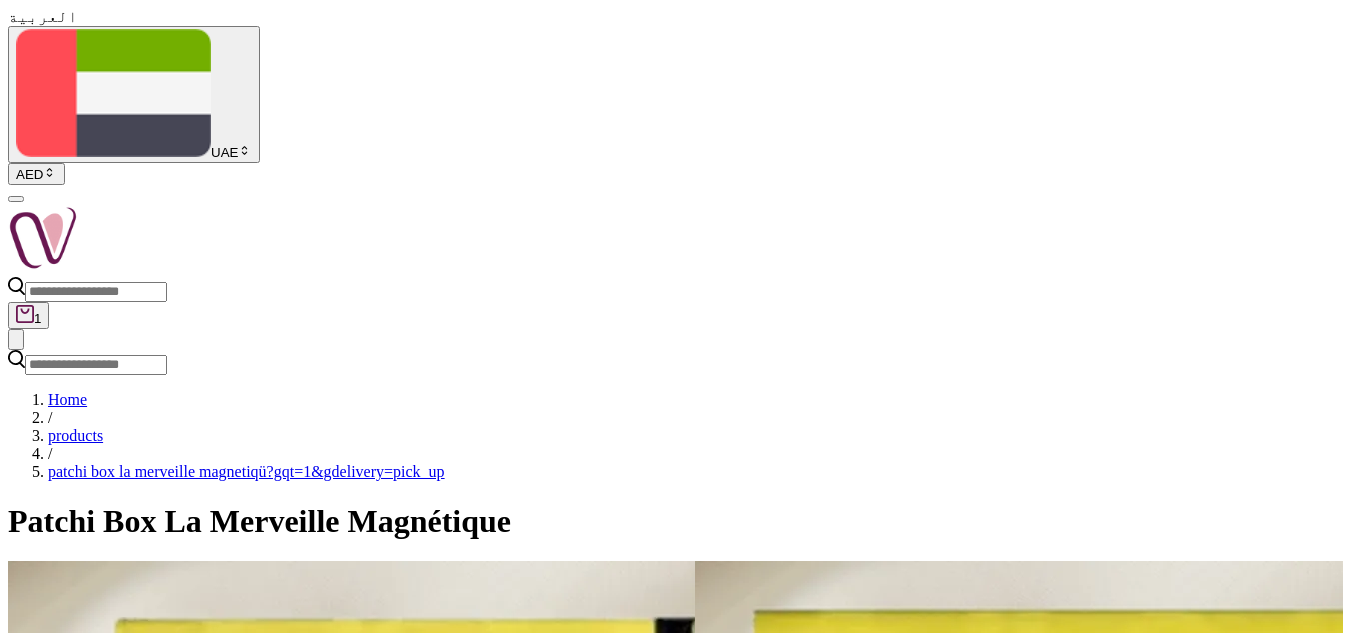 scroll, scrollTop: 0, scrollLeft: 0, axis: both 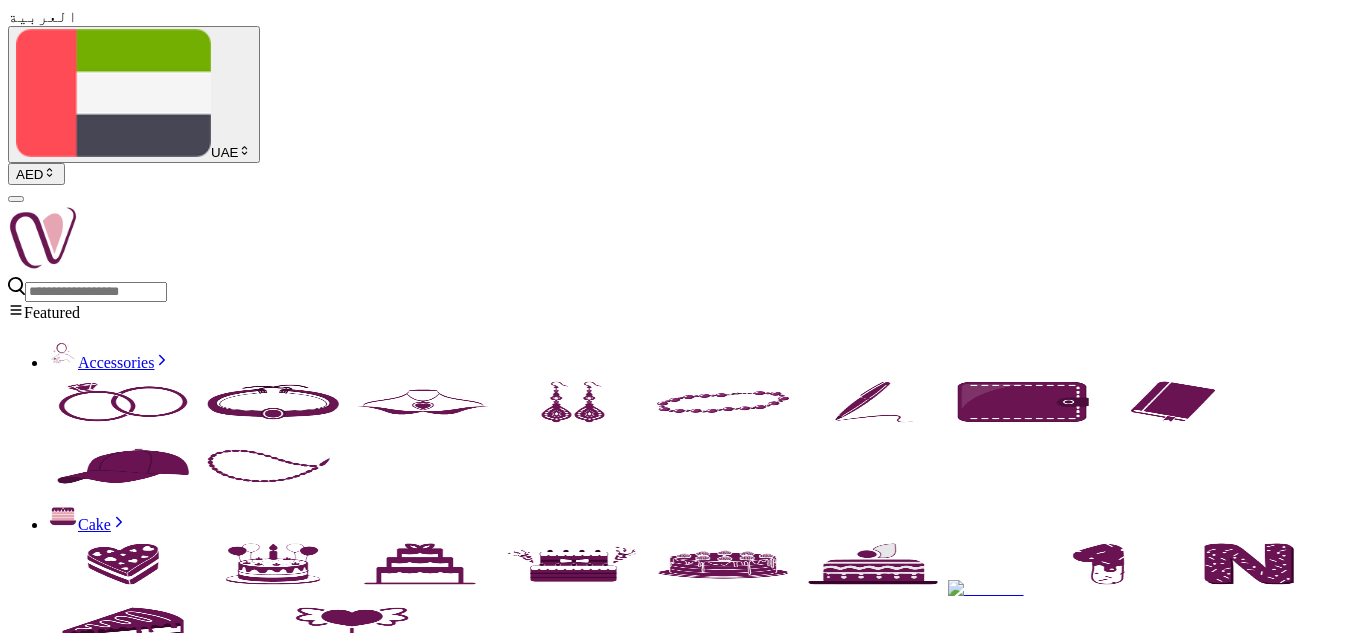 click on "Dubai Chocolate ( Pistachio cream and Kunafa ) 200g" at bounding box center [675, 4806] 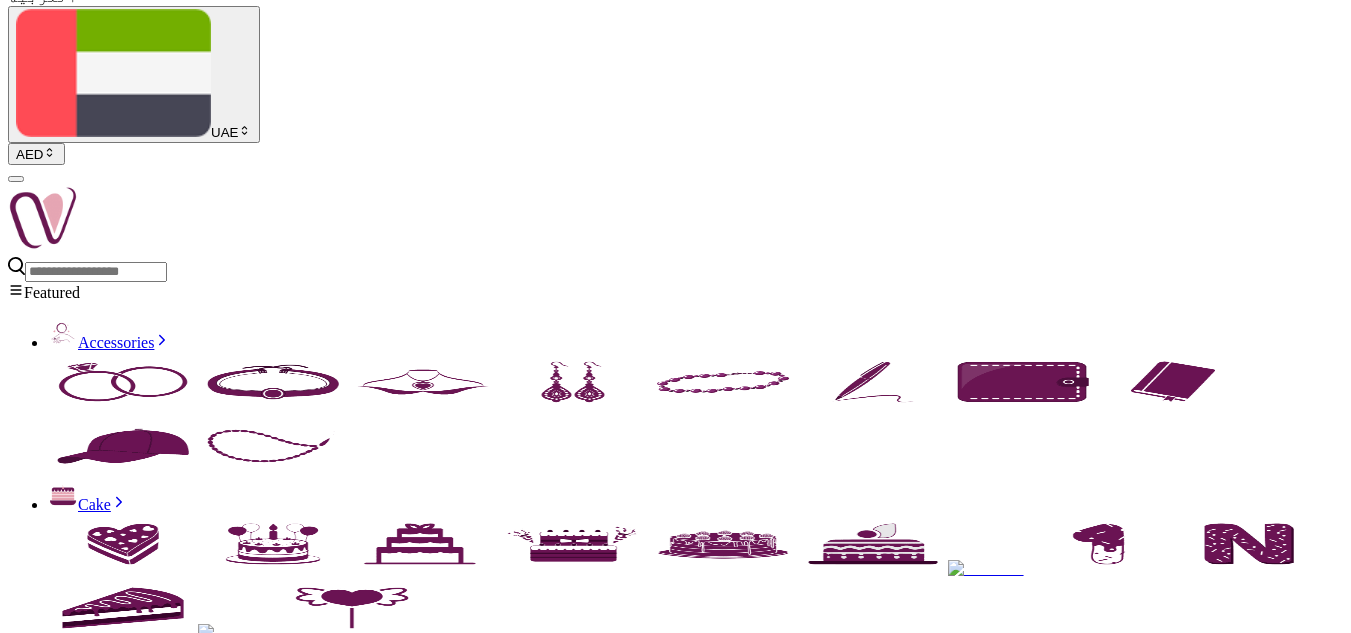 scroll, scrollTop: 0, scrollLeft: 0, axis: both 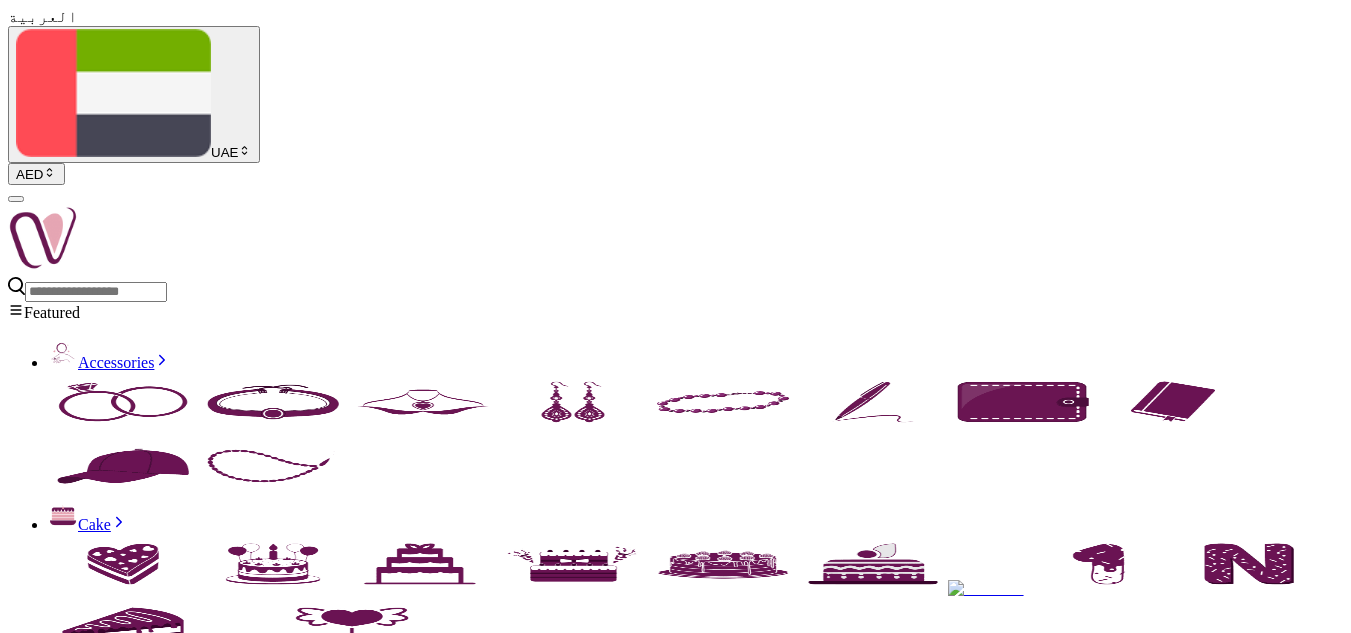 copy on "Dubai Chocolate ( Pistachio cream and Kunafa ) 200g" 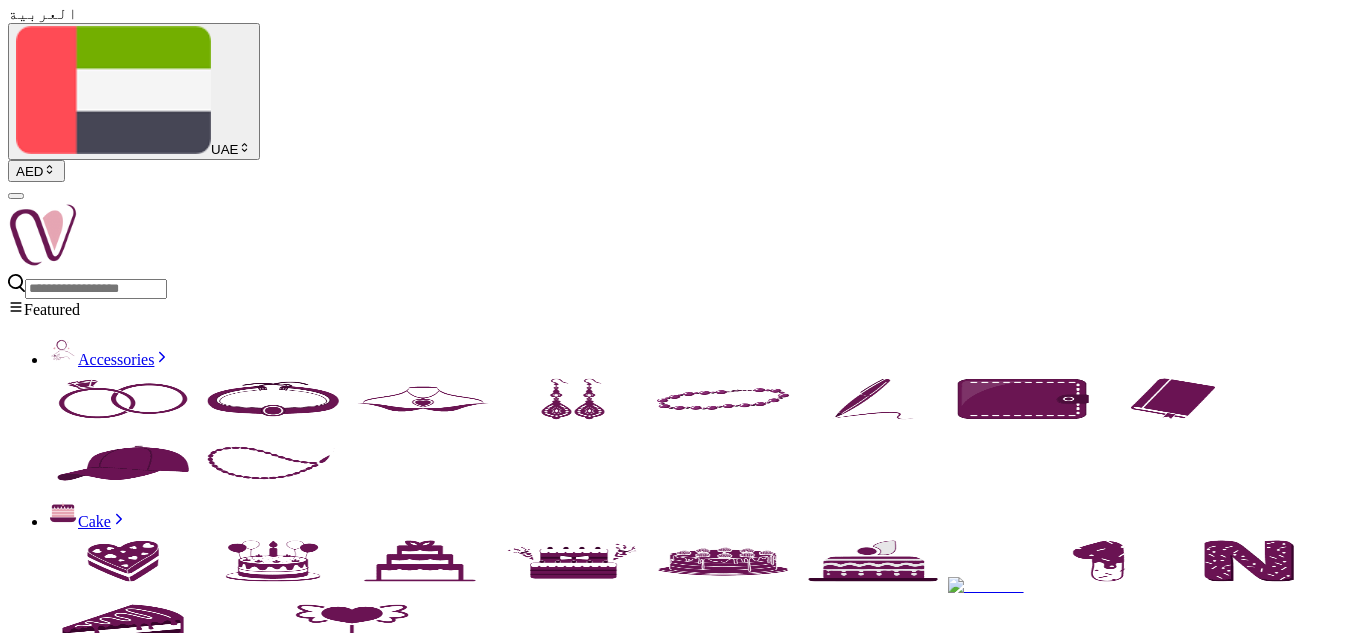 scroll, scrollTop: 0, scrollLeft: 0, axis: both 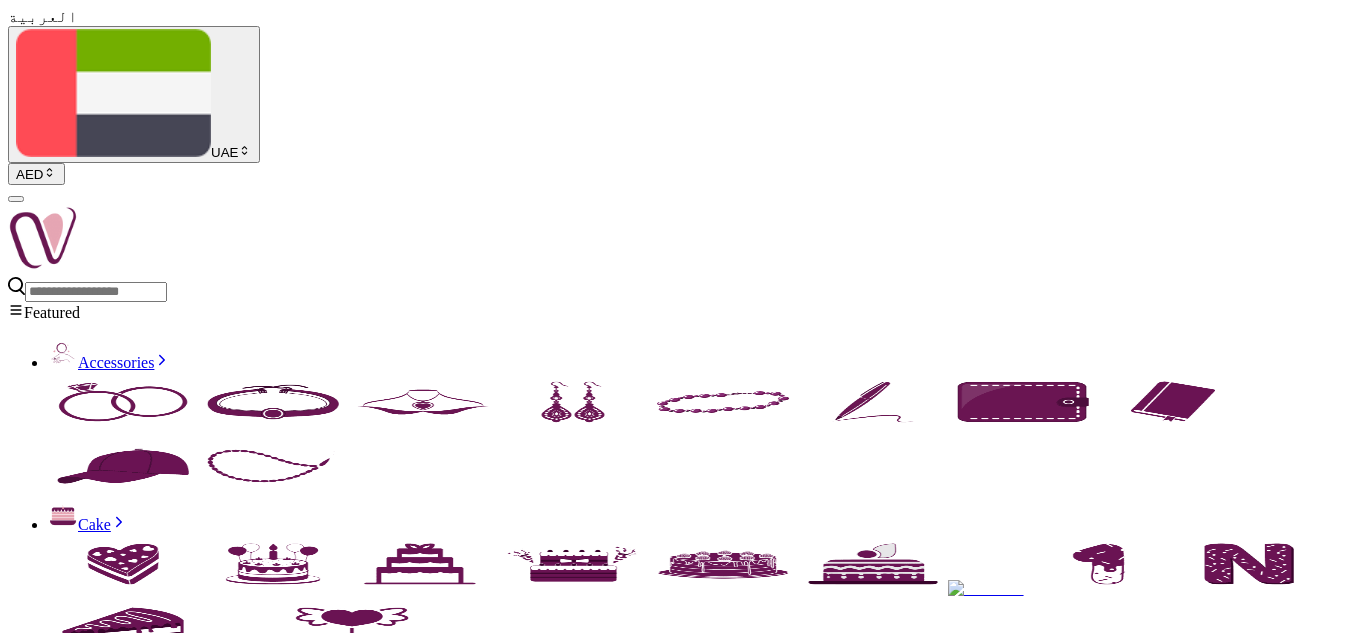 click on "Indulge in the luxurious taste of Dubai Chocolate (Pistachio Cream and Kunafa). This premium 200g chocolate is a perfect blend of creamy pistachio and the golden crunch of kunafa, offering a unique Middle Eastern flavor experience. Ideal for gifting on special occasions like birthdays, anniversaries, or as a thoughtful gesture of appreciation. Treat yourself or surprise your loved ones with this decadent creation. Order now for fast delivery and elevate your gifting game!" at bounding box center [675, 4867] 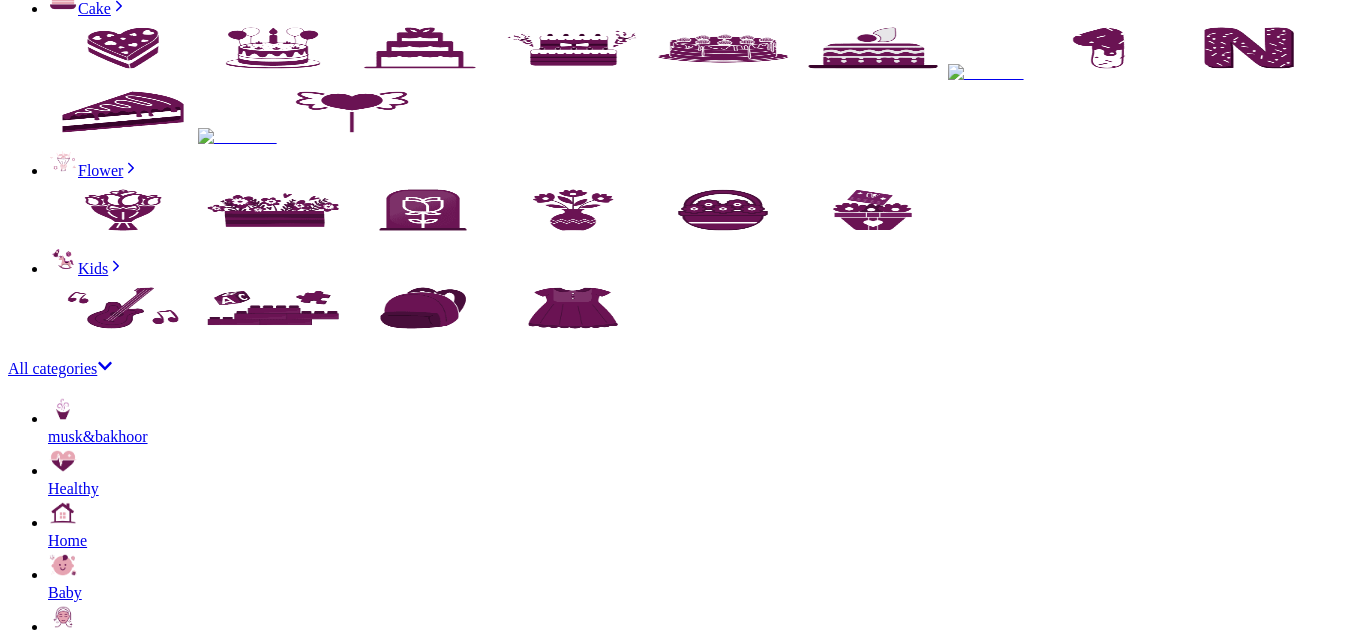 scroll, scrollTop: 500, scrollLeft: 0, axis: vertical 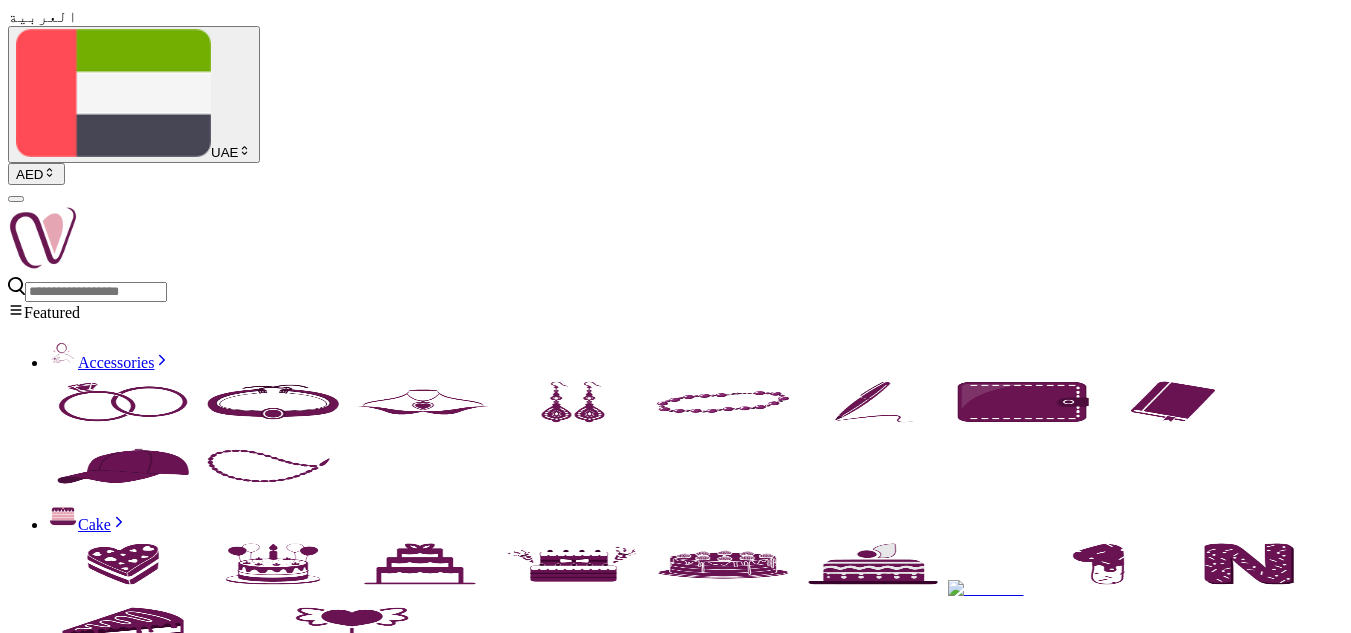 click on "Patchi Box Entre Deux" at bounding box center [675, 4806] 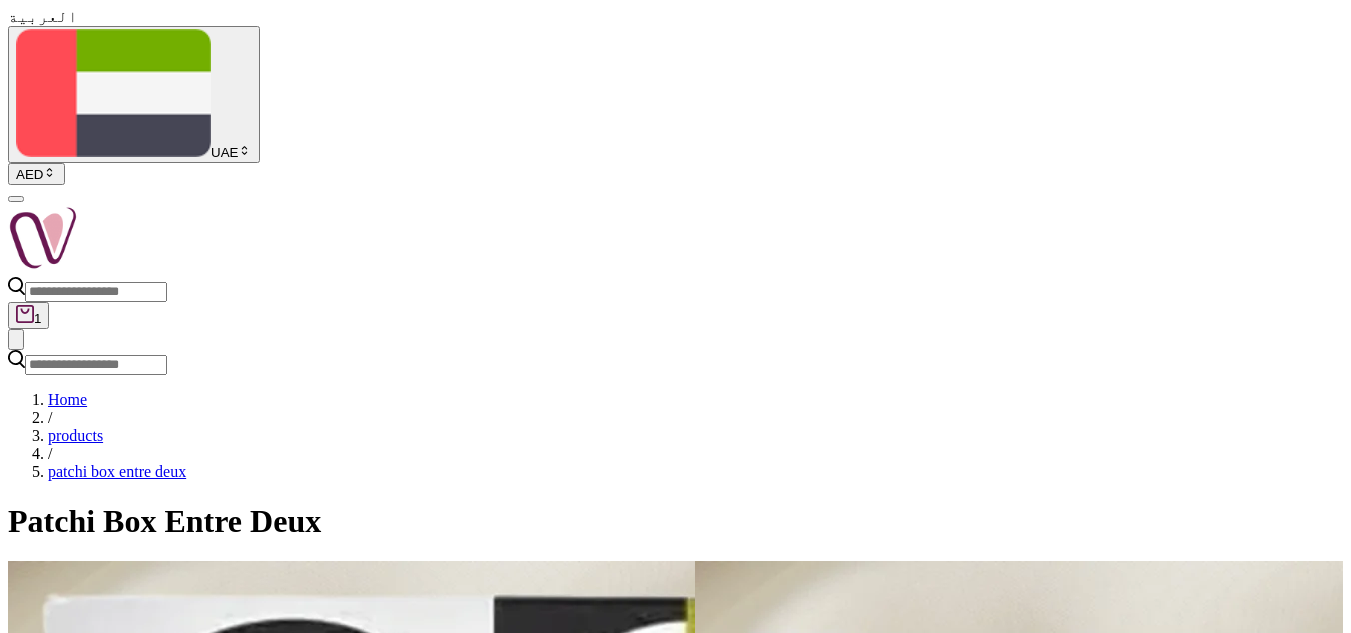 scroll, scrollTop: 0, scrollLeft: 0, axis: both 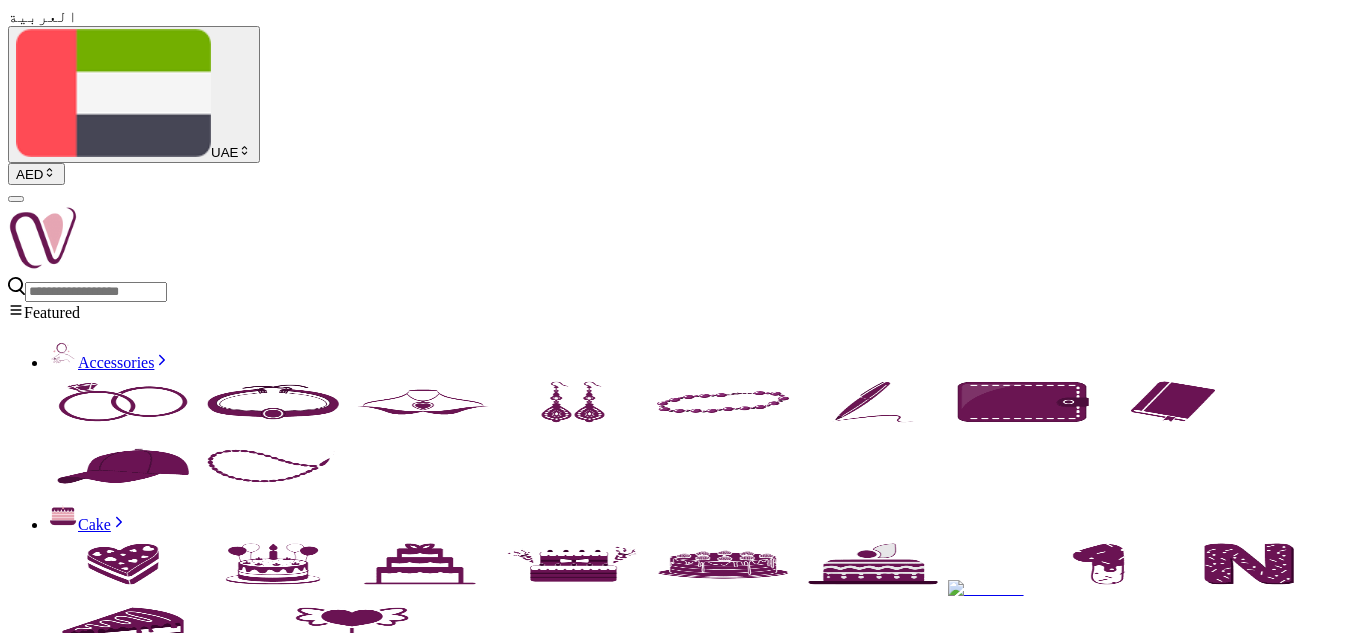 click on "Patchi Box Entre Deux" at bounding box center (675, 4806) 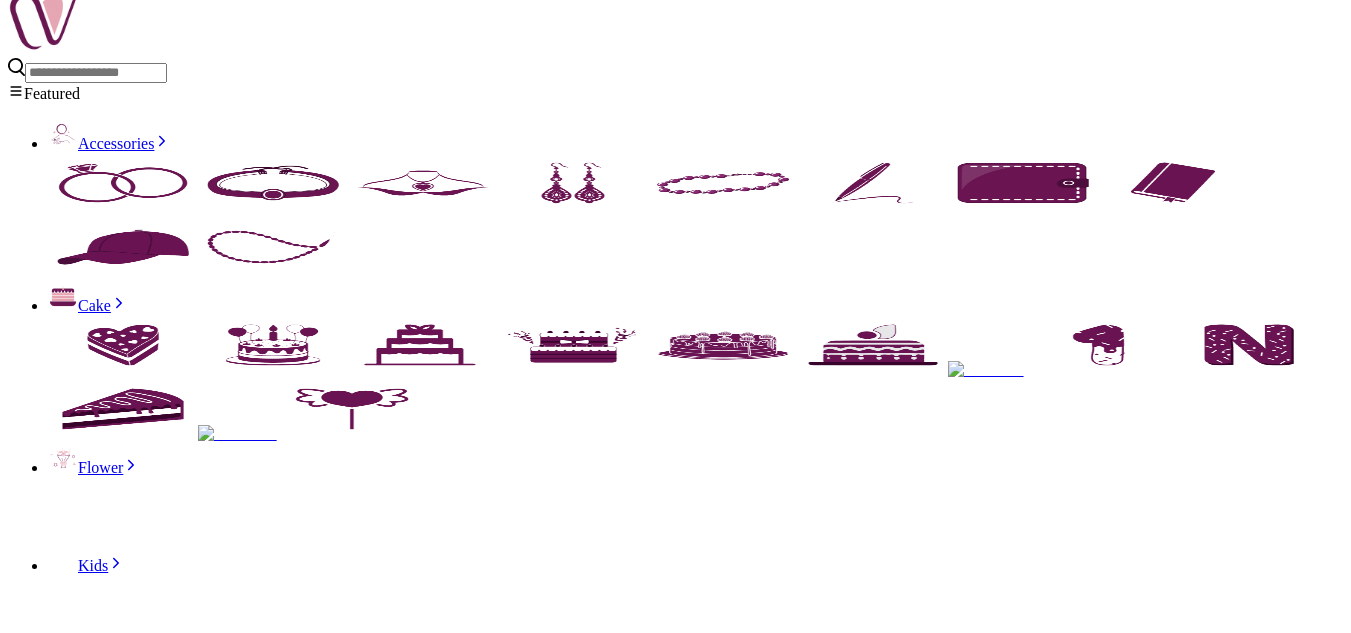 scroll, scrollTop: 300, scrollLeft: 0, axis: vertical 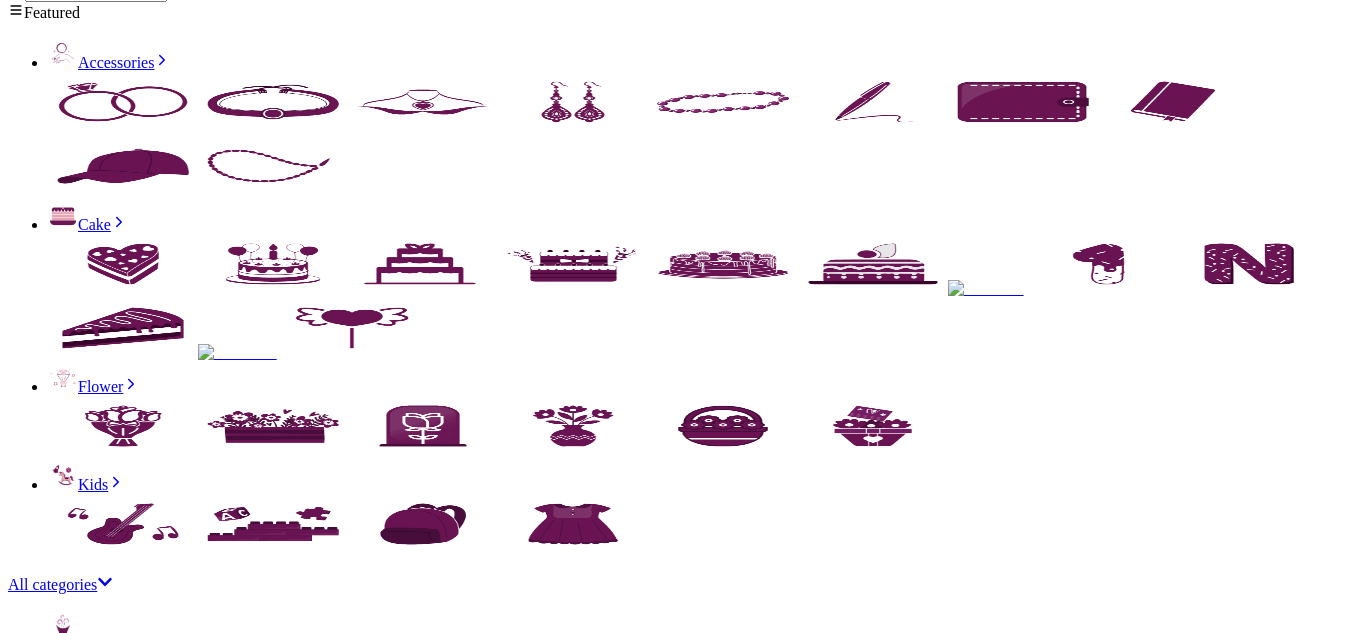 click on "Celebrate love, connection, and elegance with the Patchi Entre Deux—a signature gift box known for its dual compartments and exquisite chocolate selection. Whether you're marking a relationship milestone, offering thanks, or presenting a stylish gesture, this box speaks volumes of sophistication." at bounding box center (675, 4858) 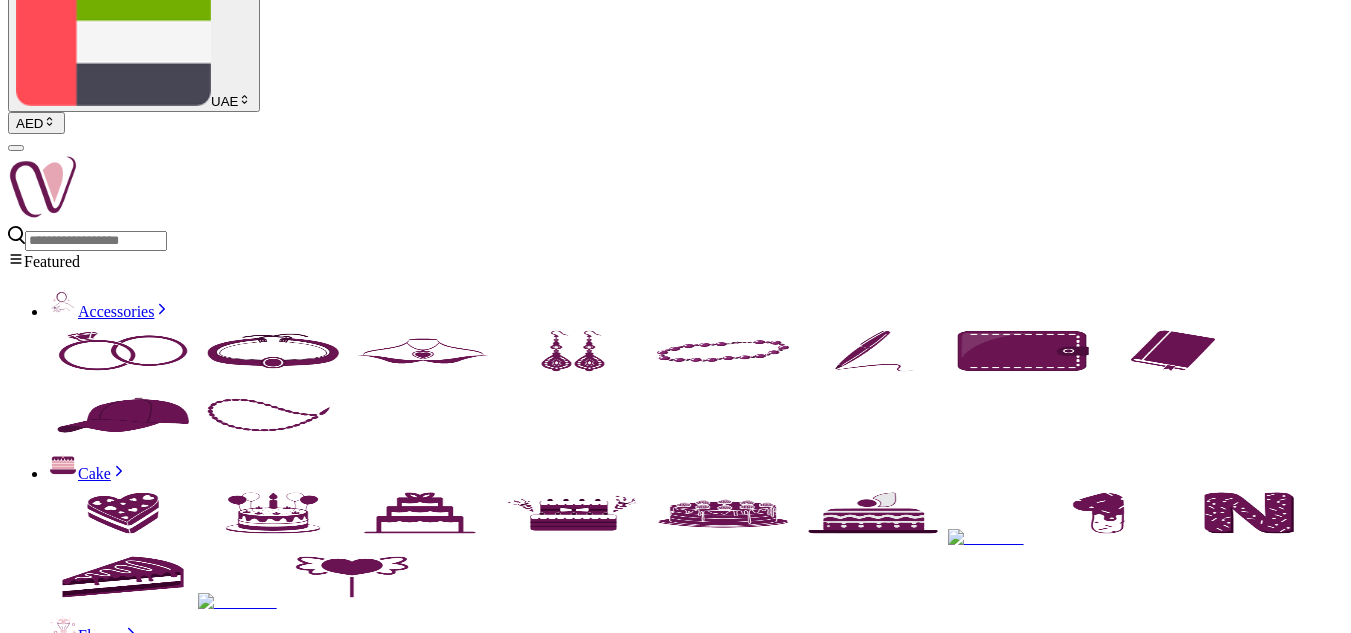 scroll, scrollTop: 0, scrollLeft: 0, axis: both 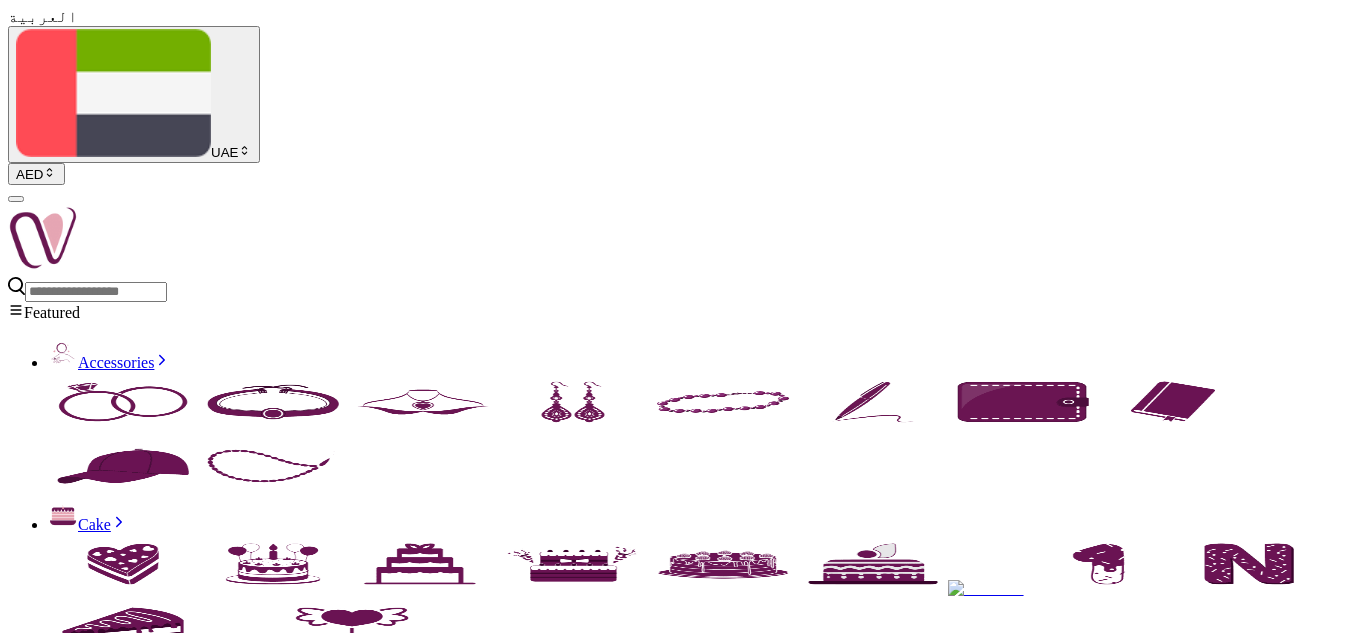 click on "Red rose bouquet with a box of chocolates from Patchi" at bounding box center [675, 4806] 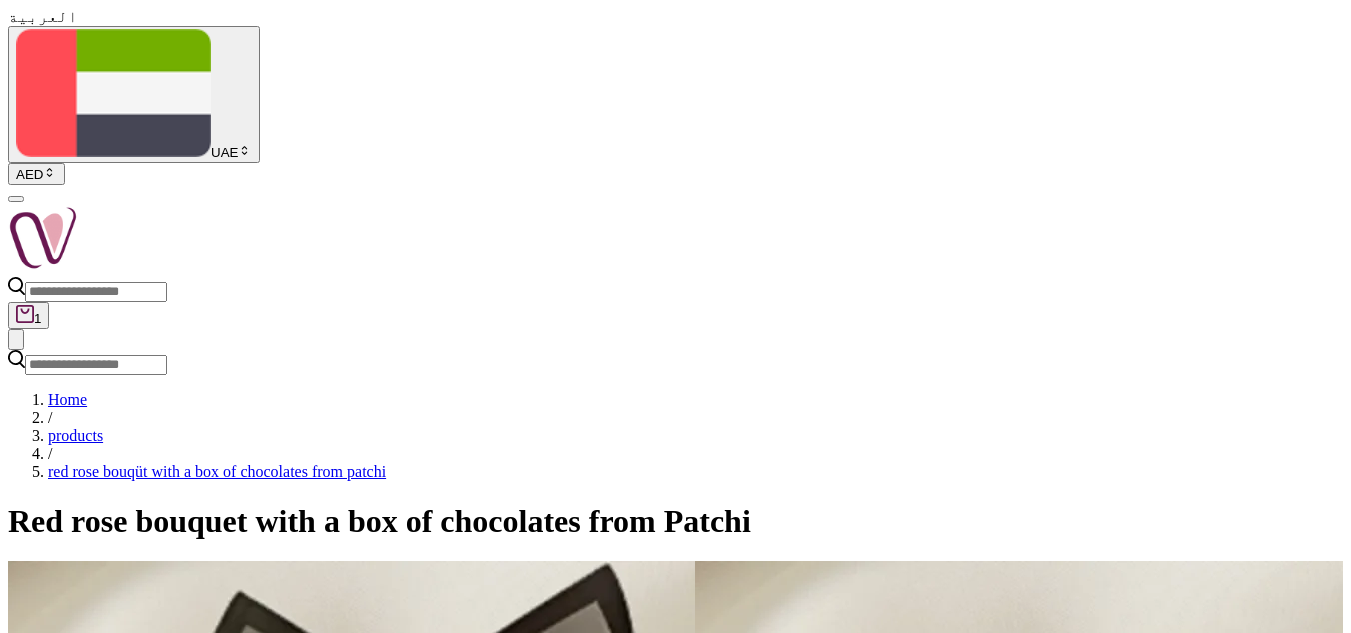 scroll, scrollTop: 0, scrollLeft: 0, axis: both 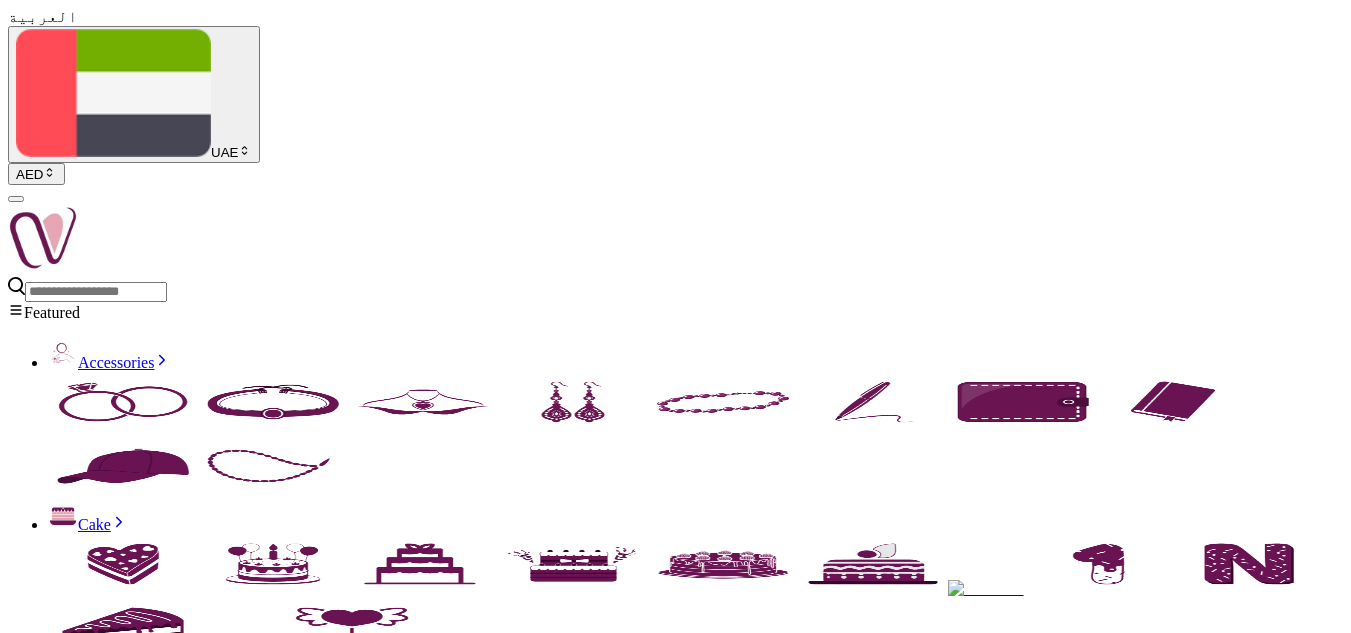 click on "Red rose bouquet with a box of chocolates from Patchi" at bounding box center (675, 4806) 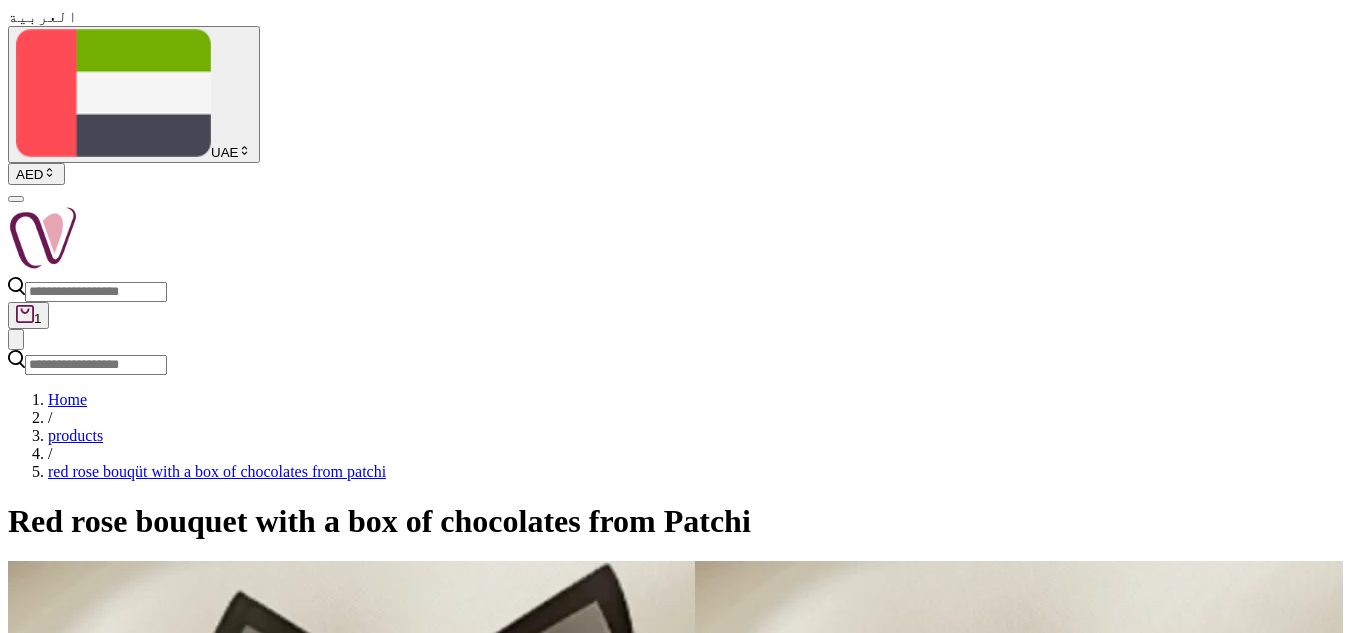 scroll, scrollTop: 0, scrollLeft: 0, axis: both 